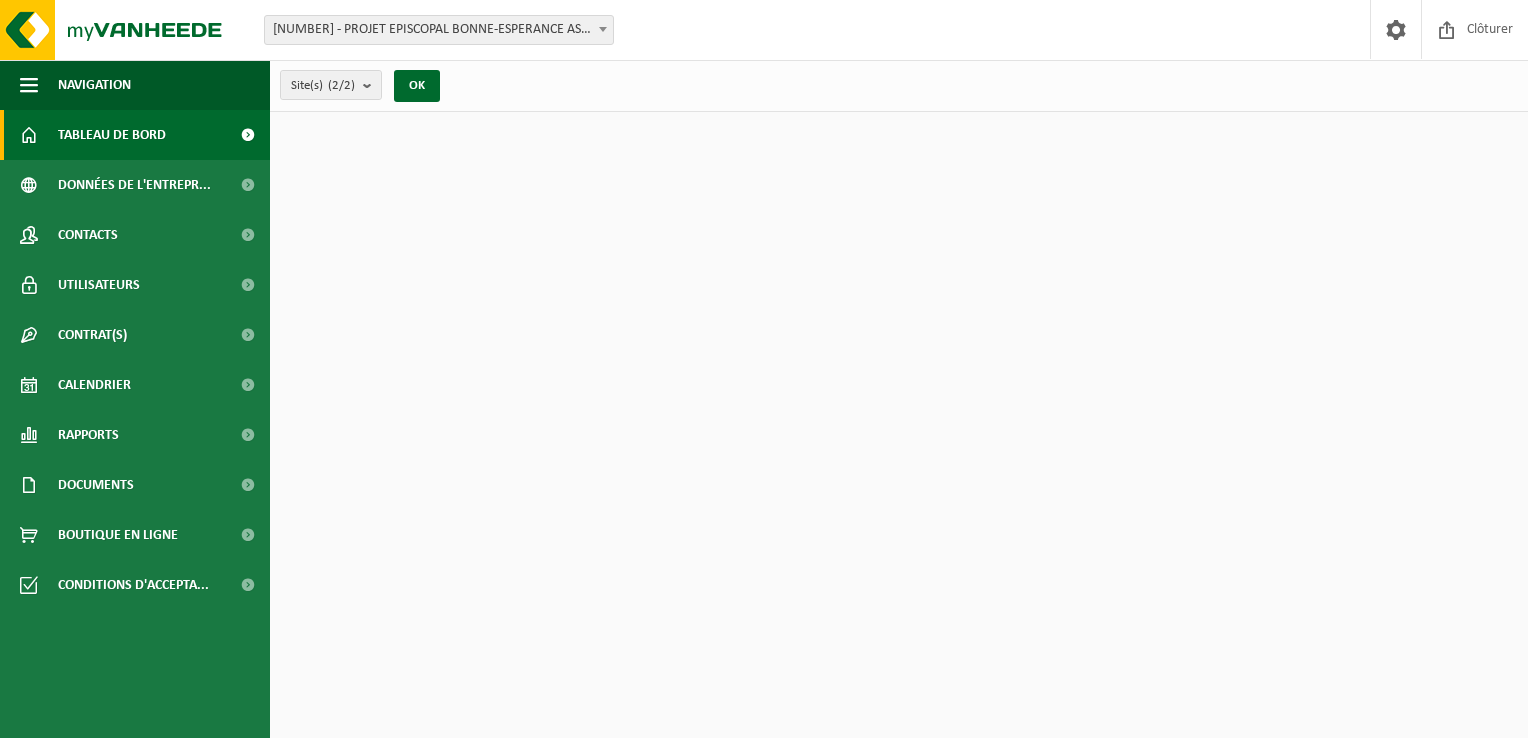 scroll, scrollTop: 0, scrollLeft: 0, axis: both 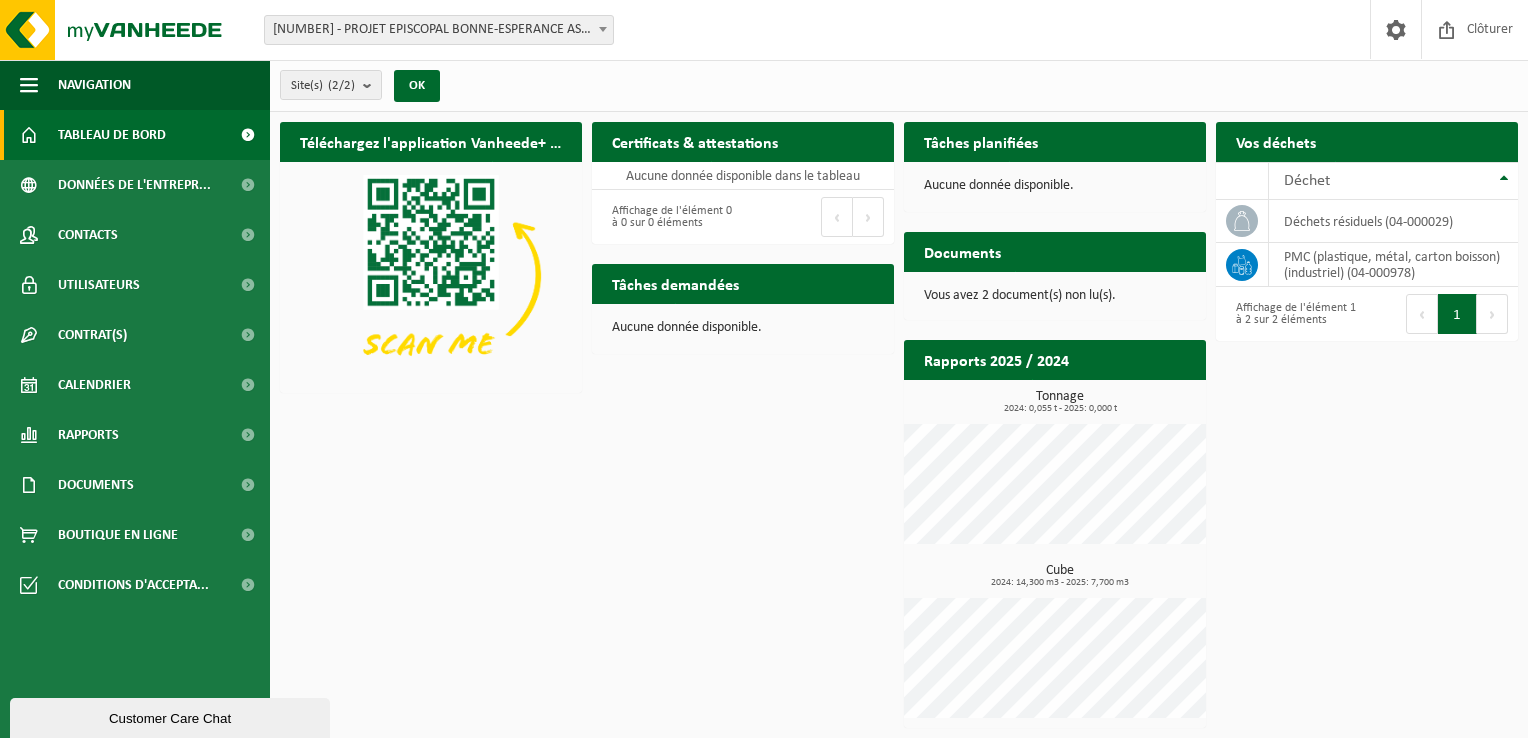 click on "Vous avez 2 document(s) non lu(s)." at bounding box center (1055, 296) 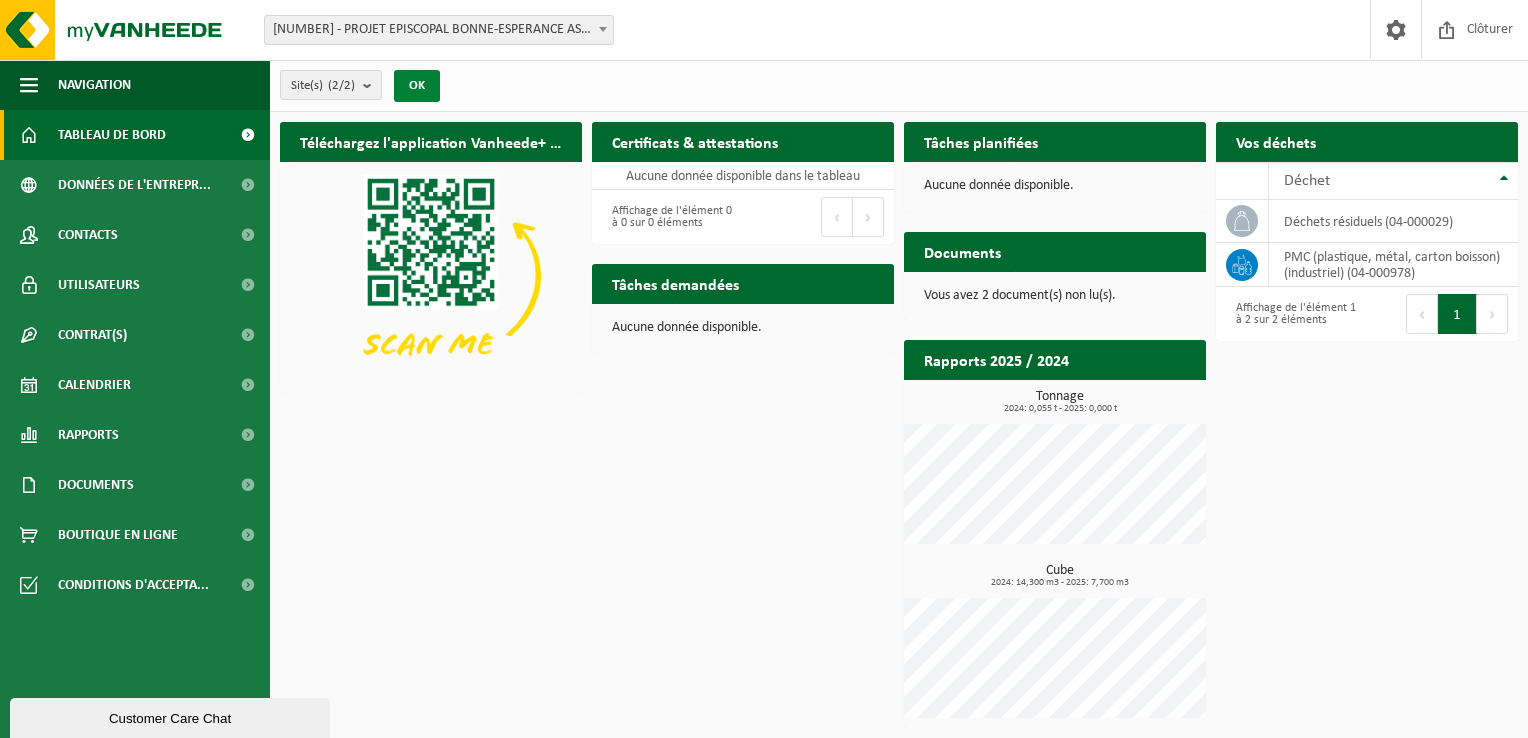 click on "OK" at bounding box center (417, 86) 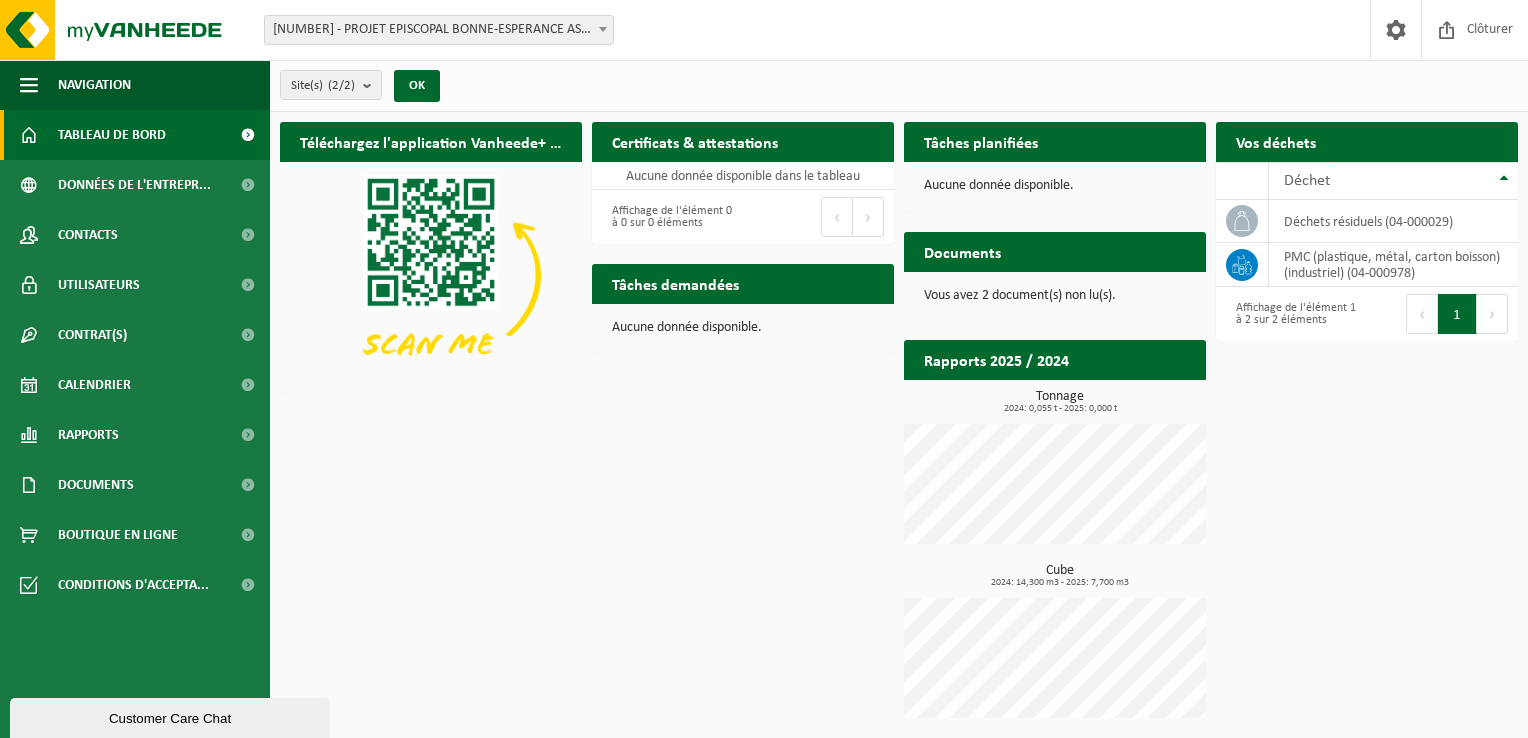click on "Documents" at bounding box center (962, 251) 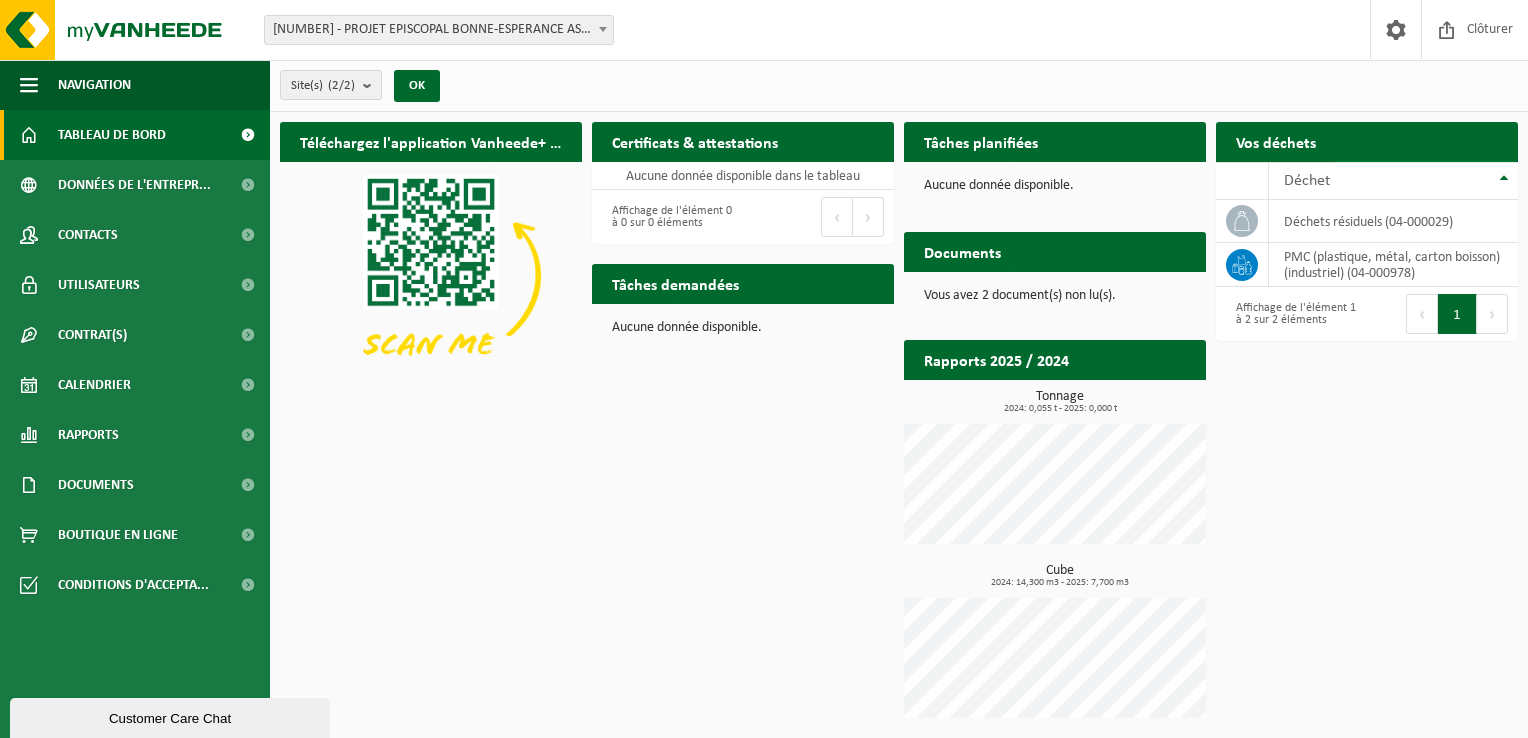click on "Demander un transport" at bounding box center (1416, 181) 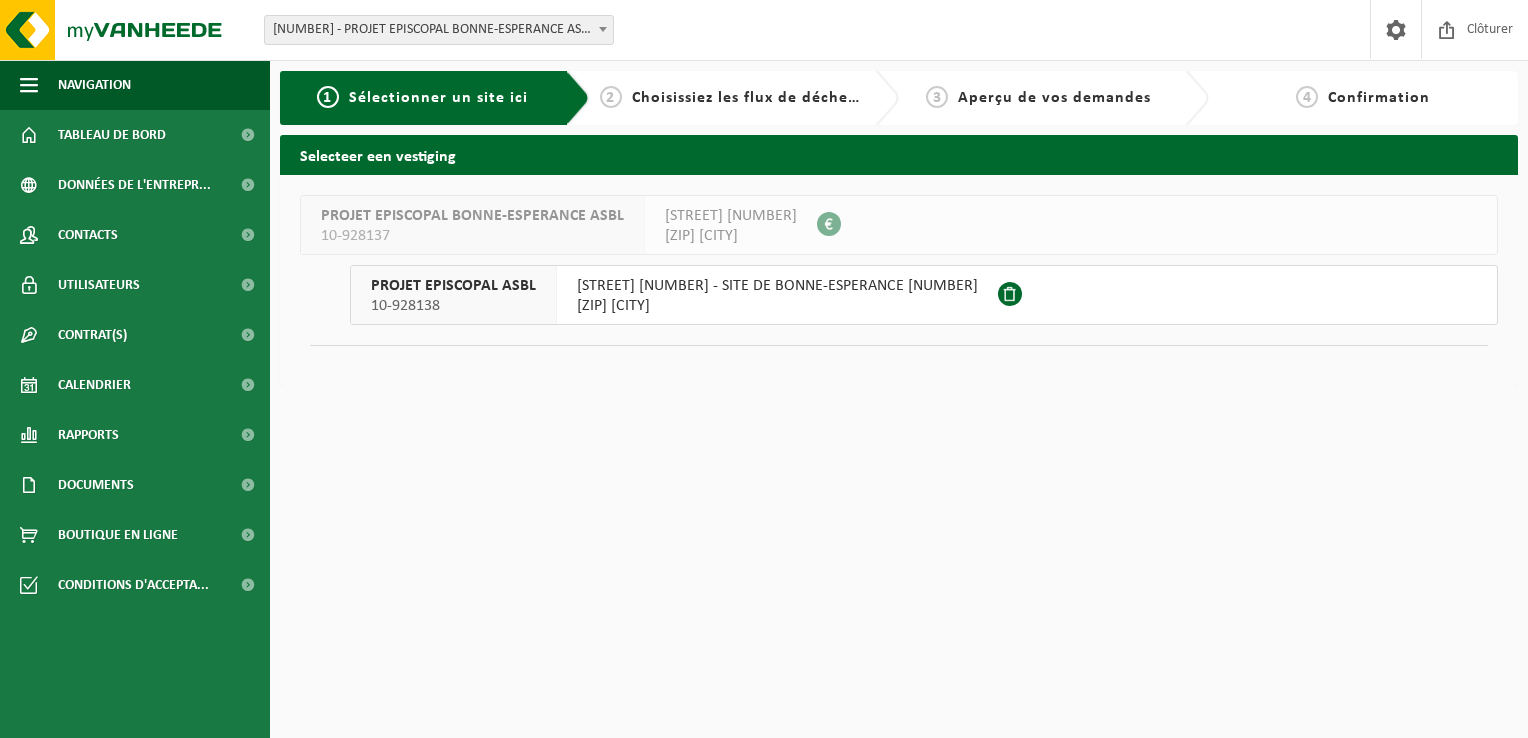scroll, scrollTop: 0, scrollLeft: 0, axis: both 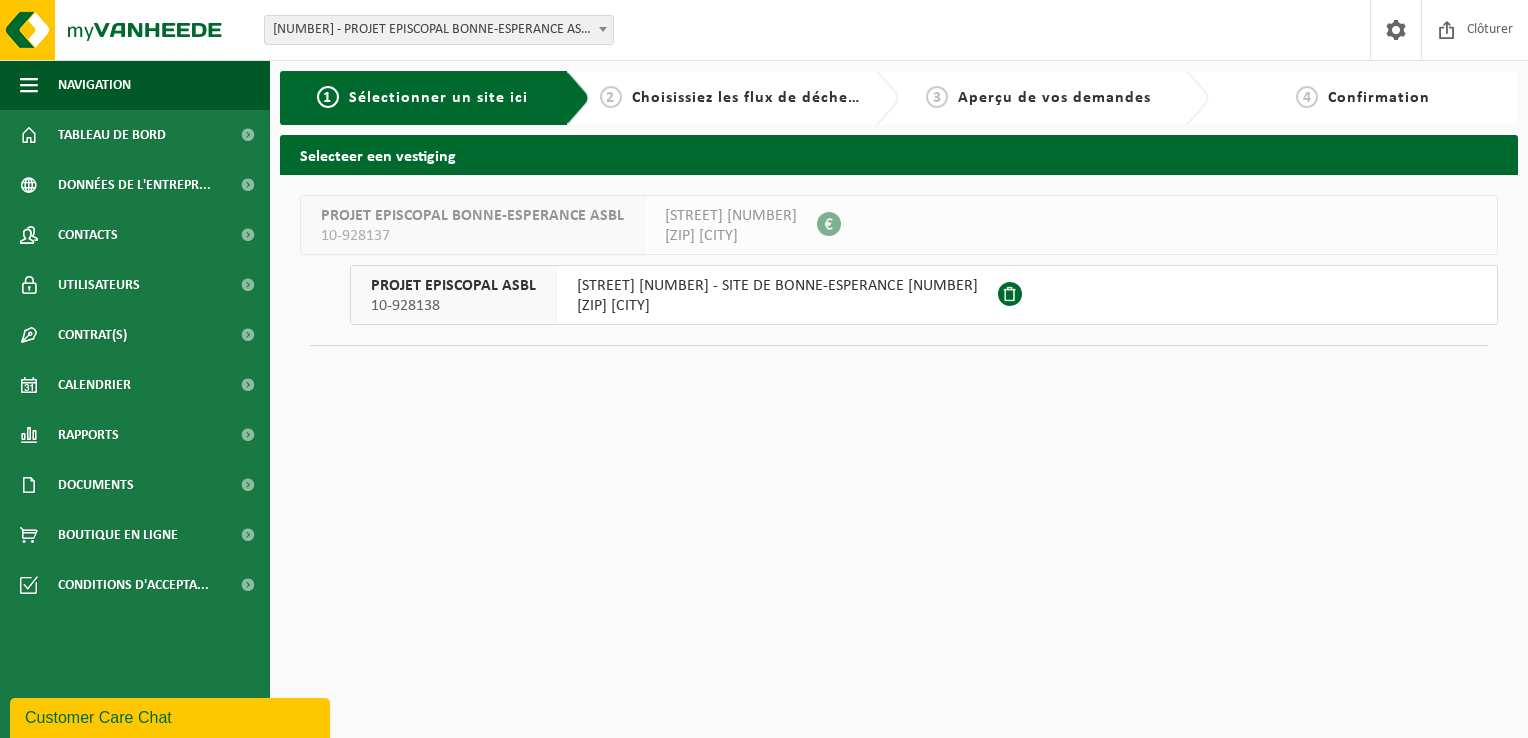 click at bounding box center (1010, 294) 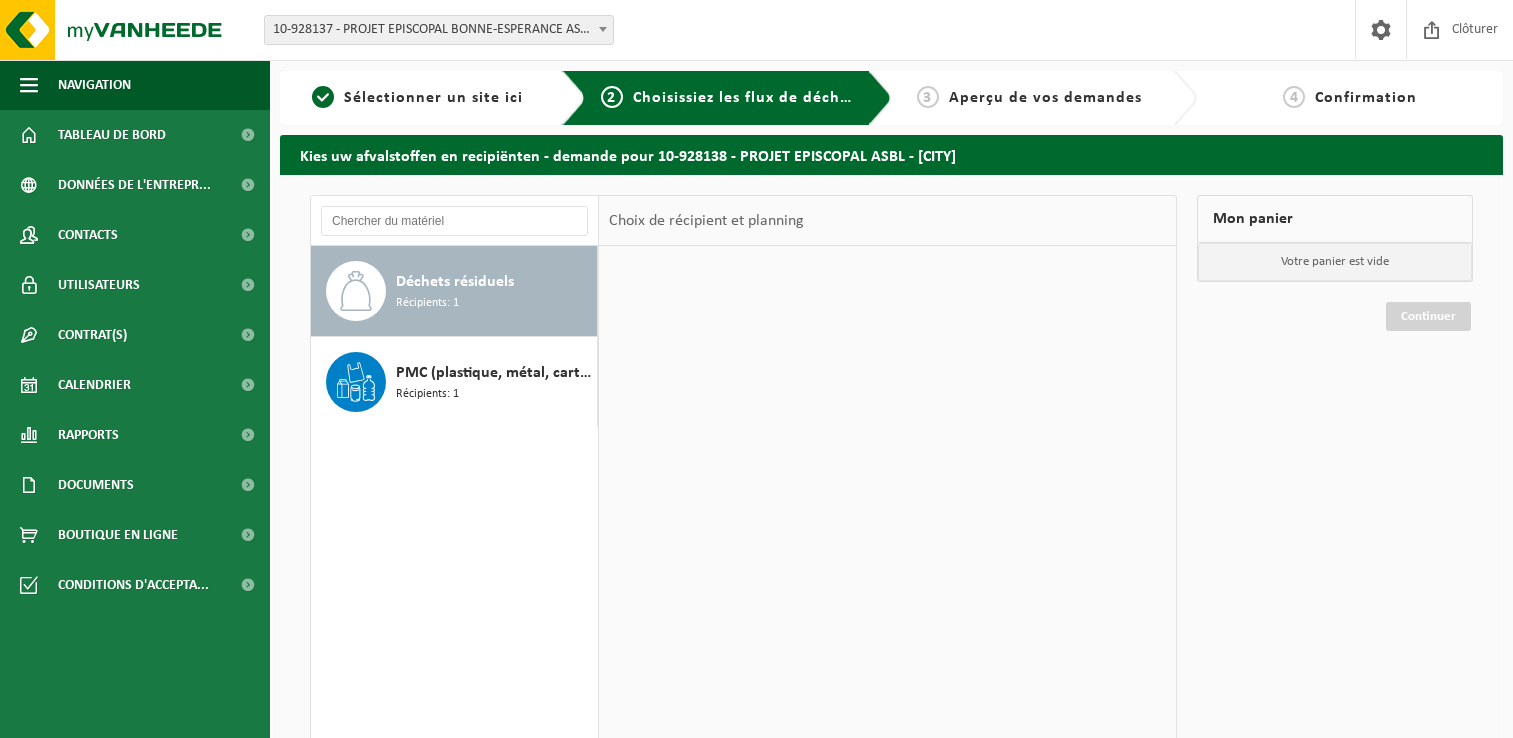 scroll, scrollTop: 0, scrollLeft: 0, axis: both 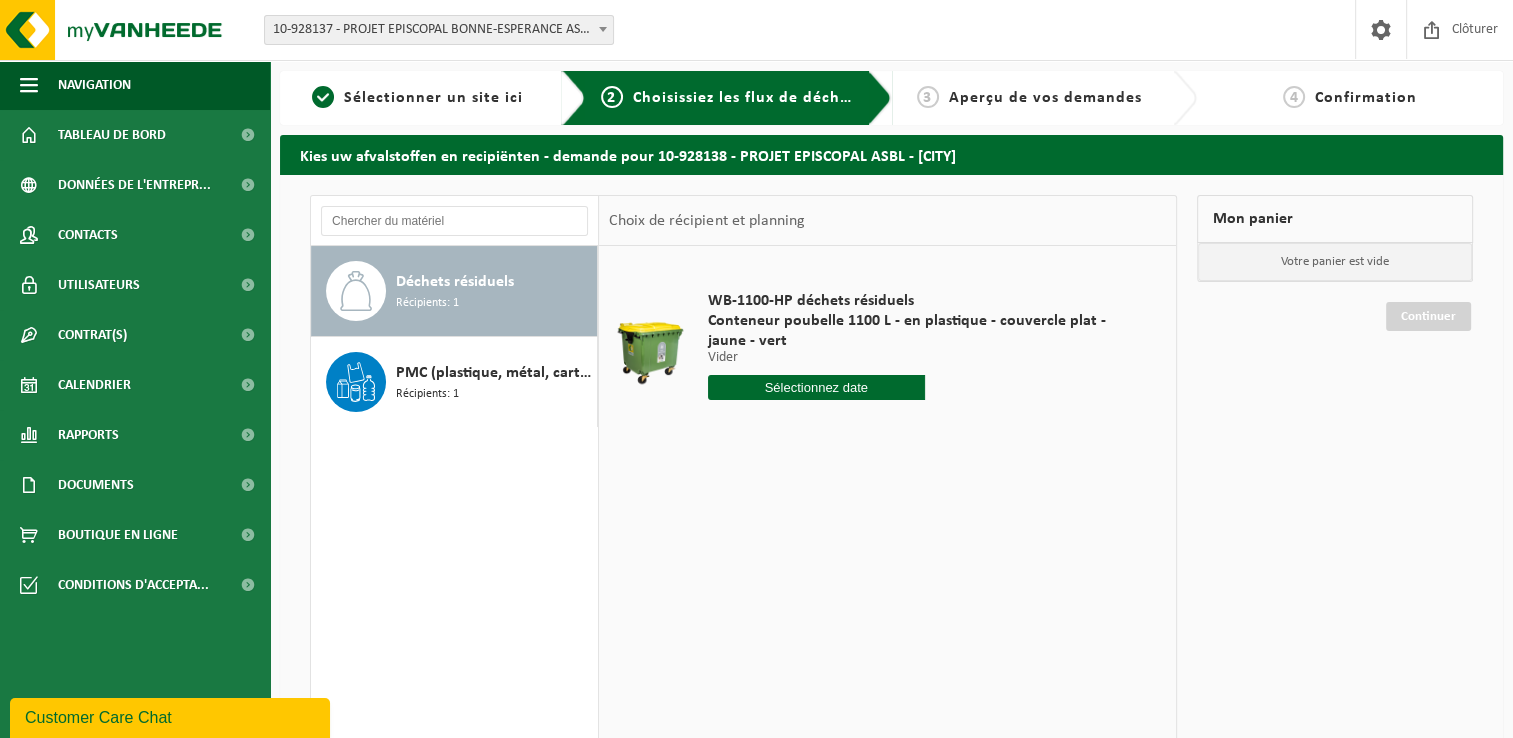 click on "Déchets résiduels" at bounding box center [455, 282] 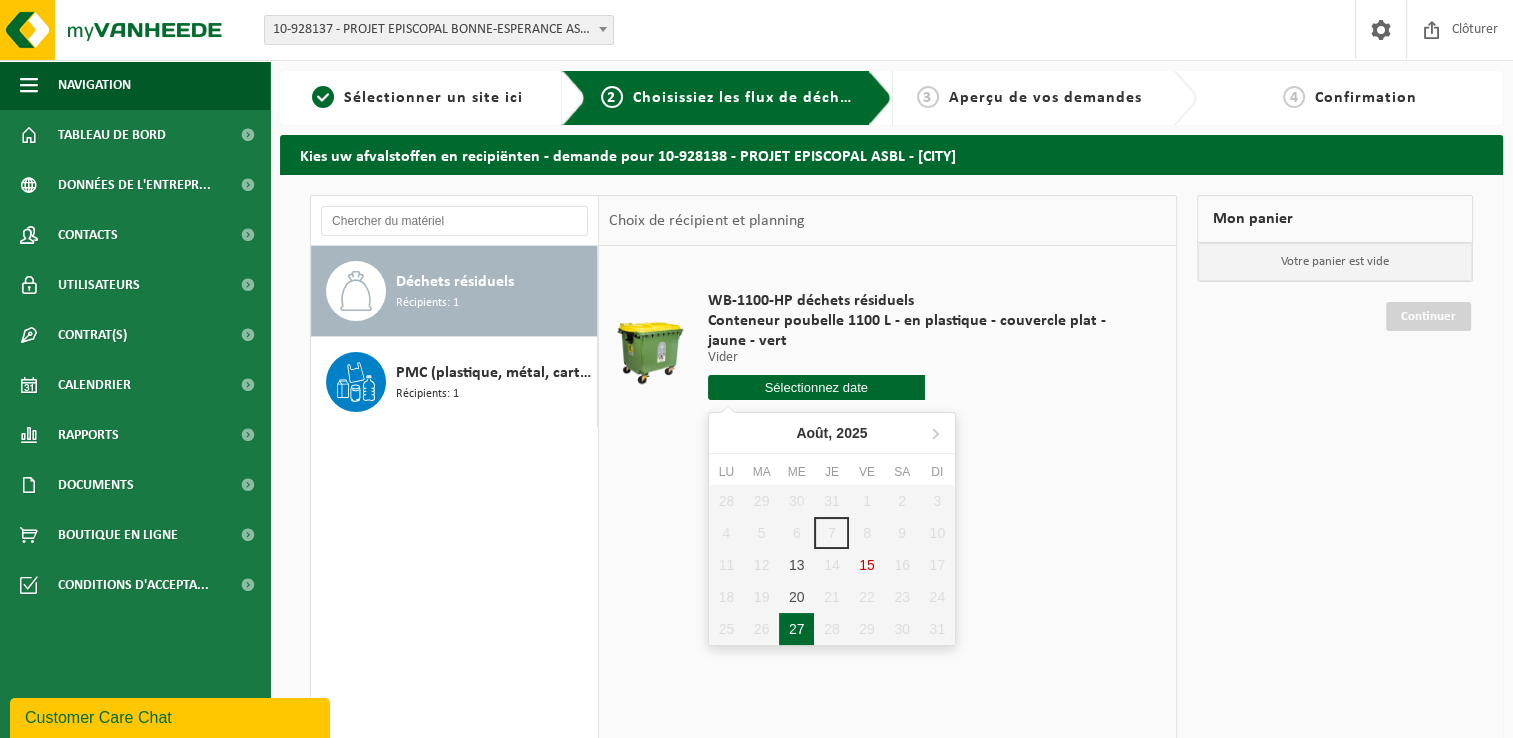 click on "27" at bounding box center [796, 629] 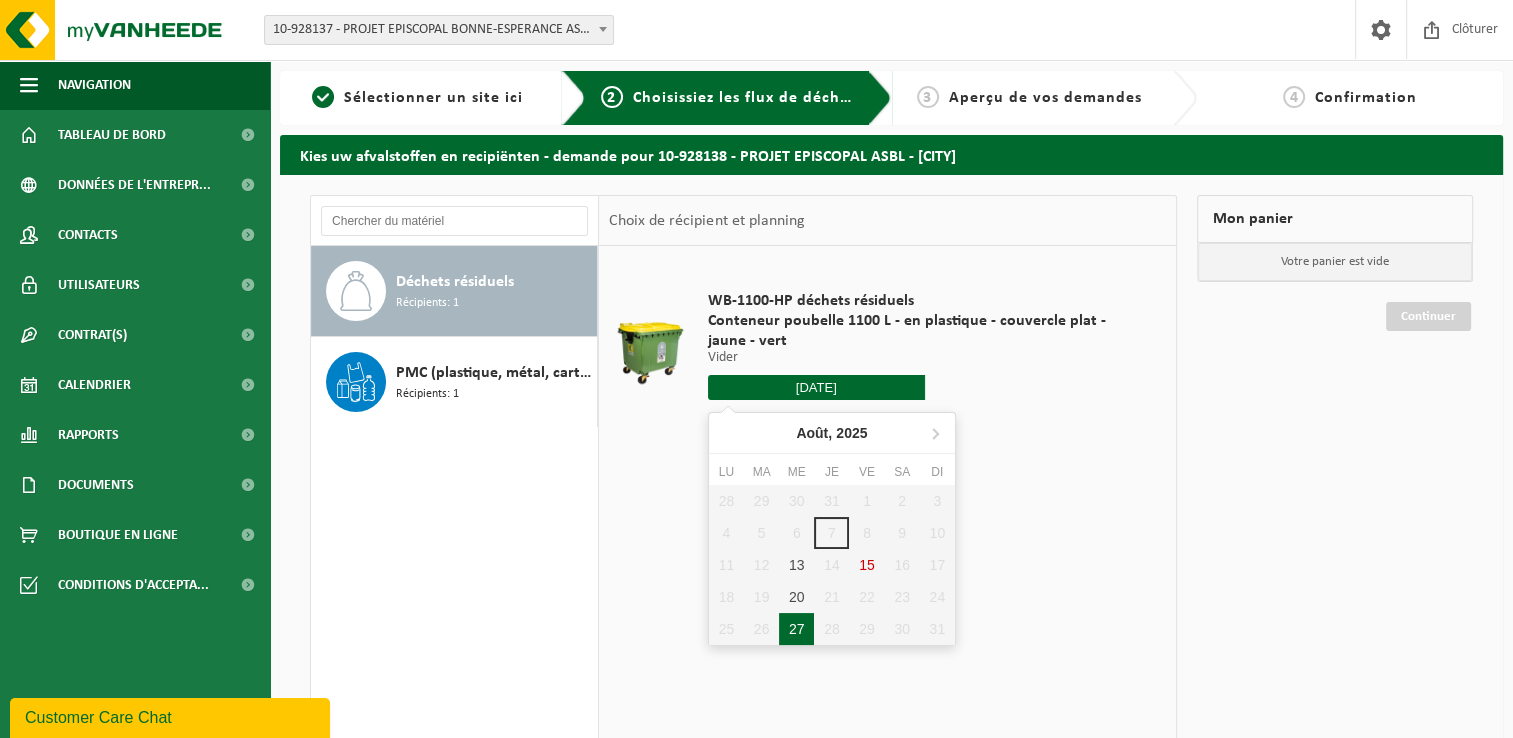 type on "à partir de 2025-08-27" 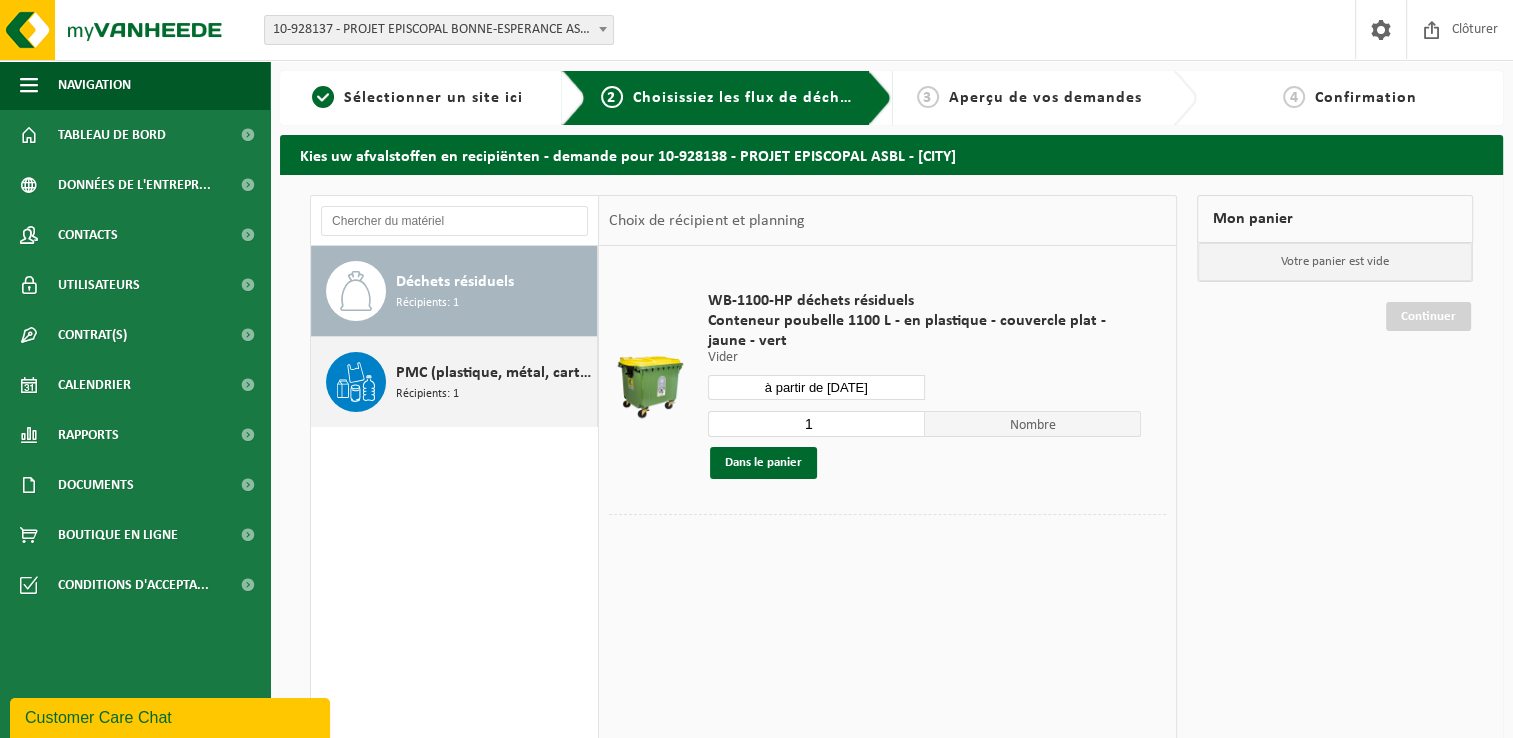click on "PMC (plastique, métal, carton boisson) (industriel)" at bounding box center (494, 373) 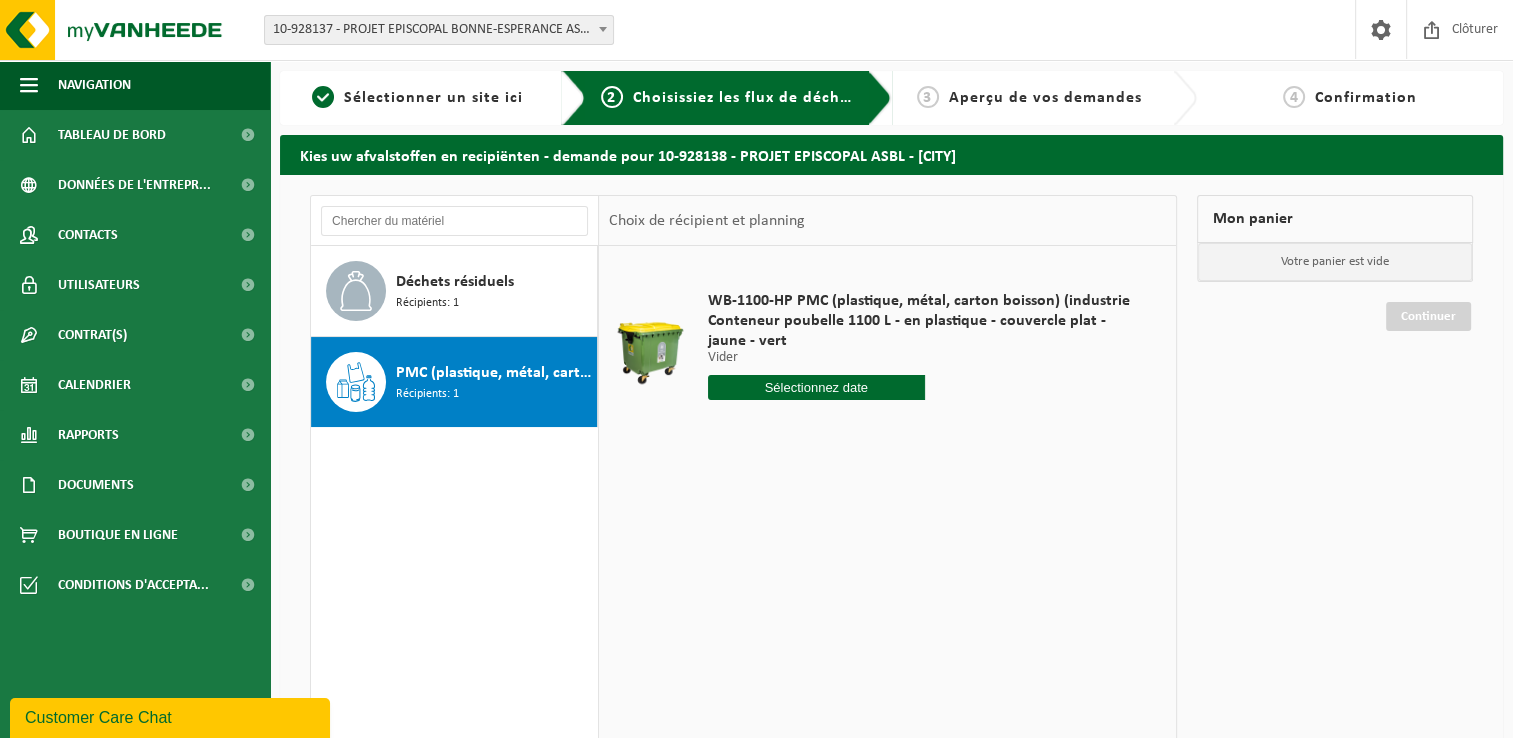 click at bounding box center (816, 387) 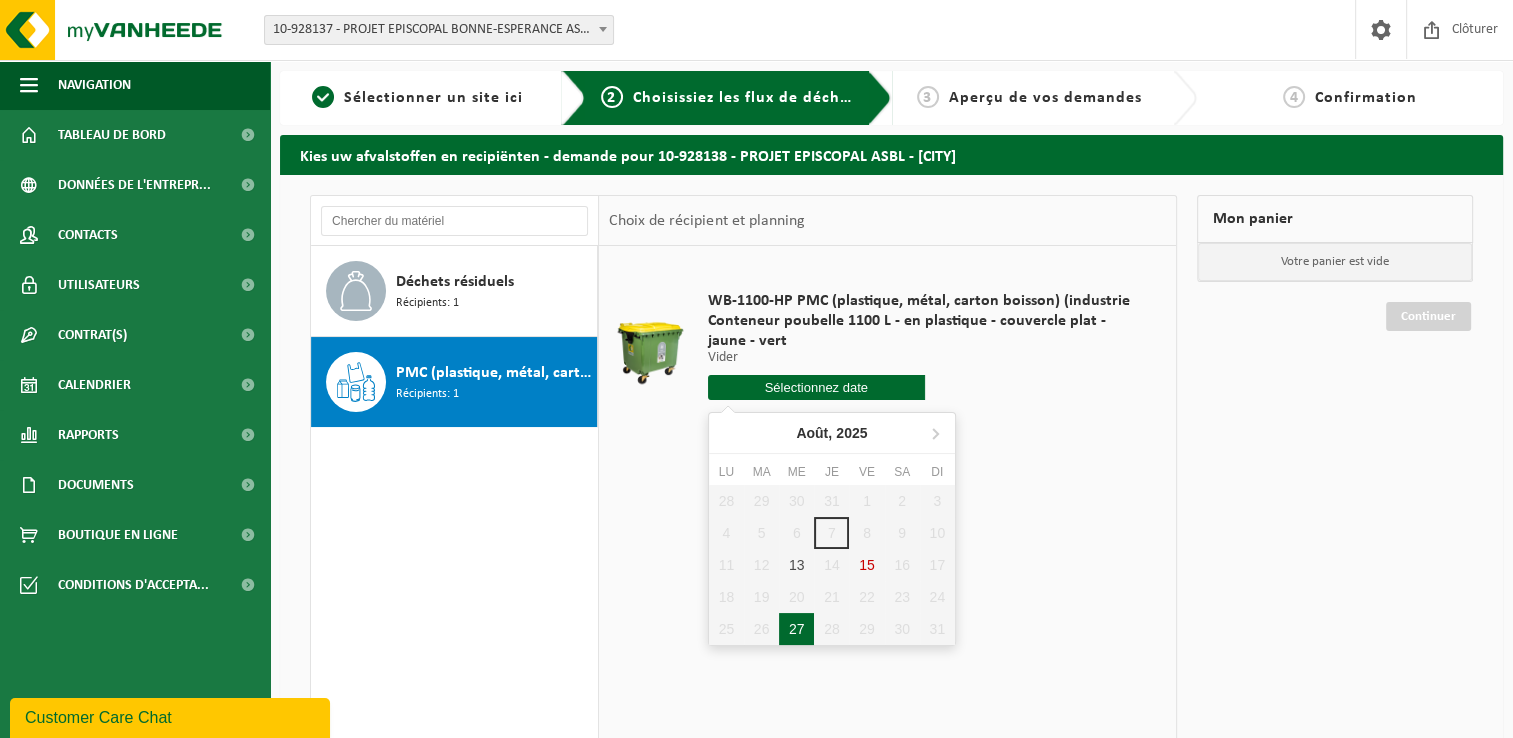 click on "27" at bounding box center (796, 629) 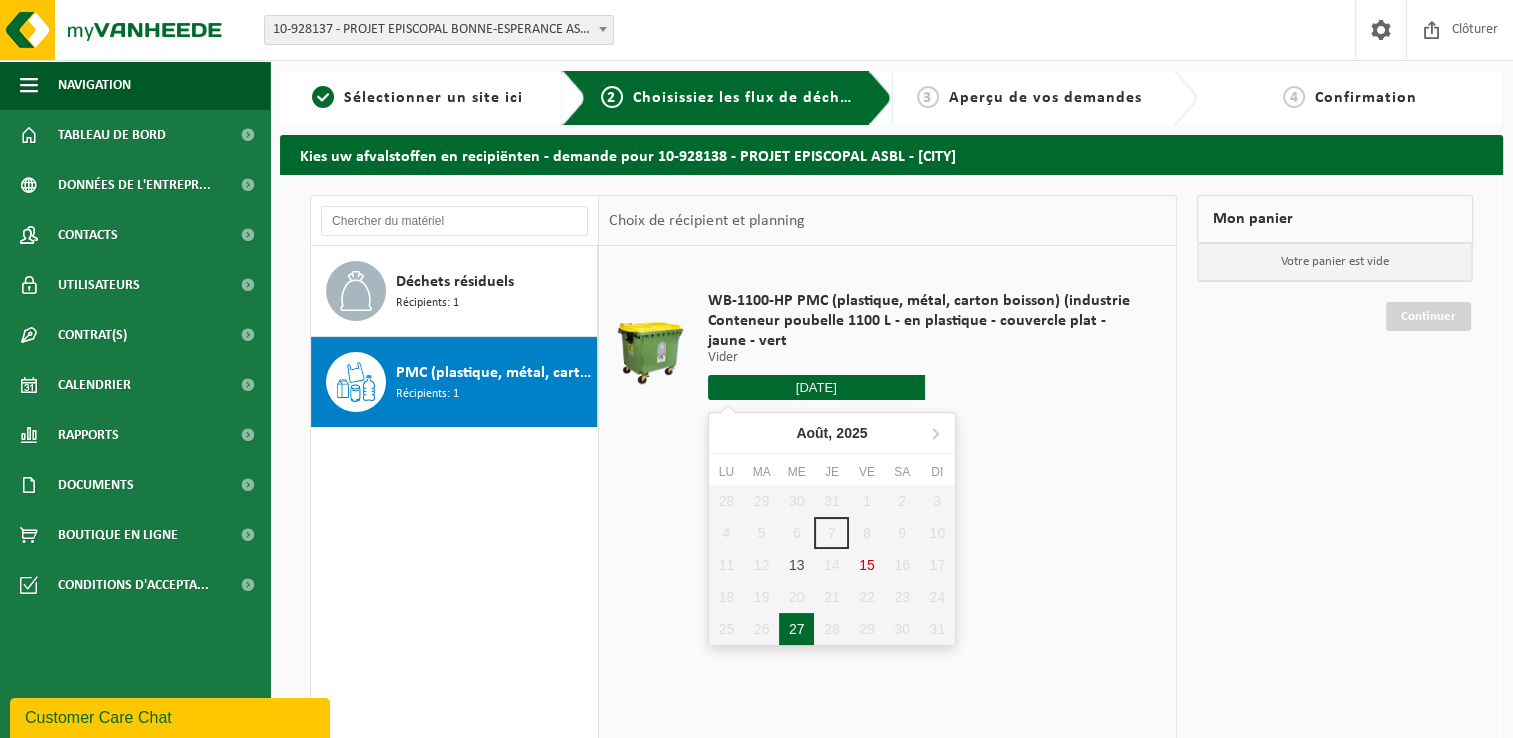 type on "à partir de 2025-08-27" 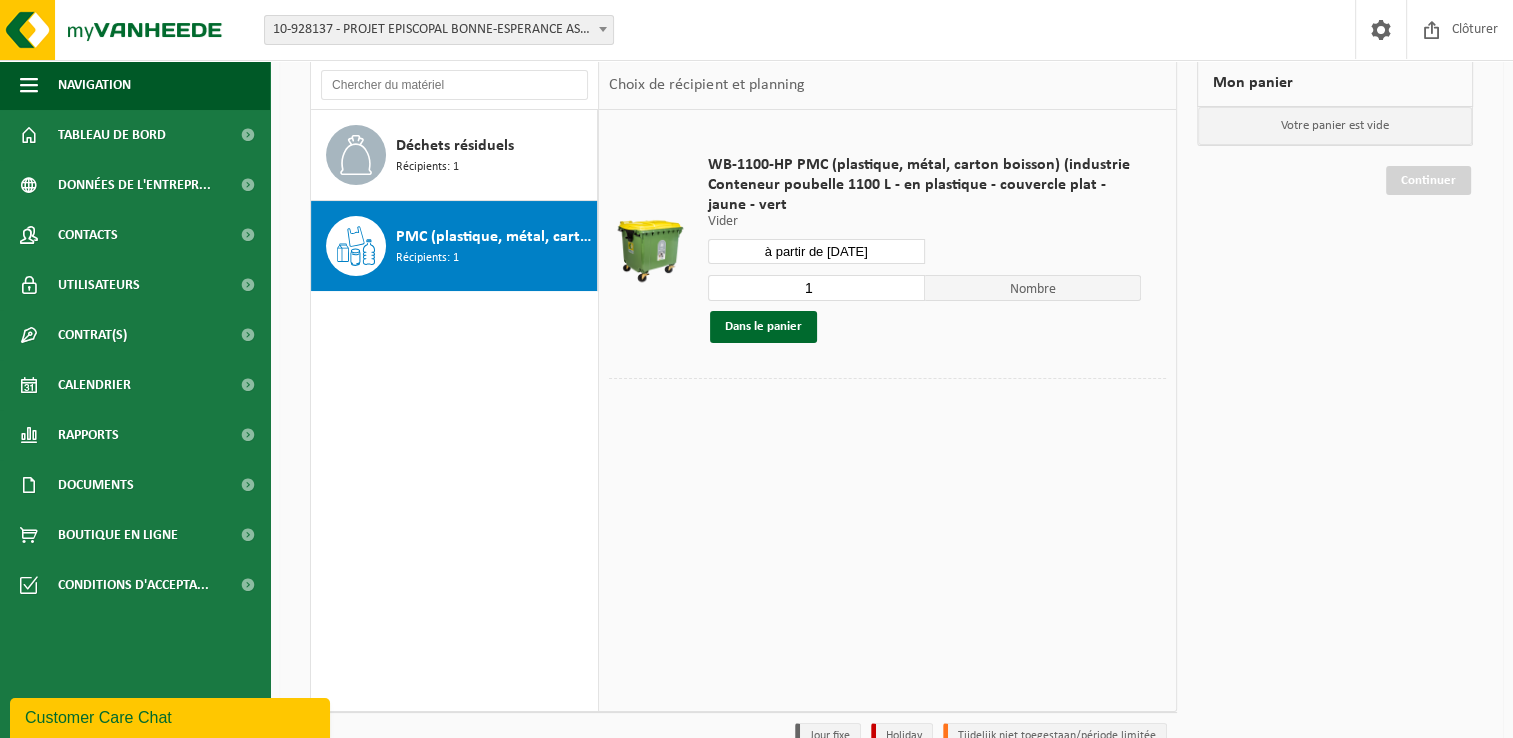 scroll, scrollTop: 37, scrollLeft: 0, axis: vertical 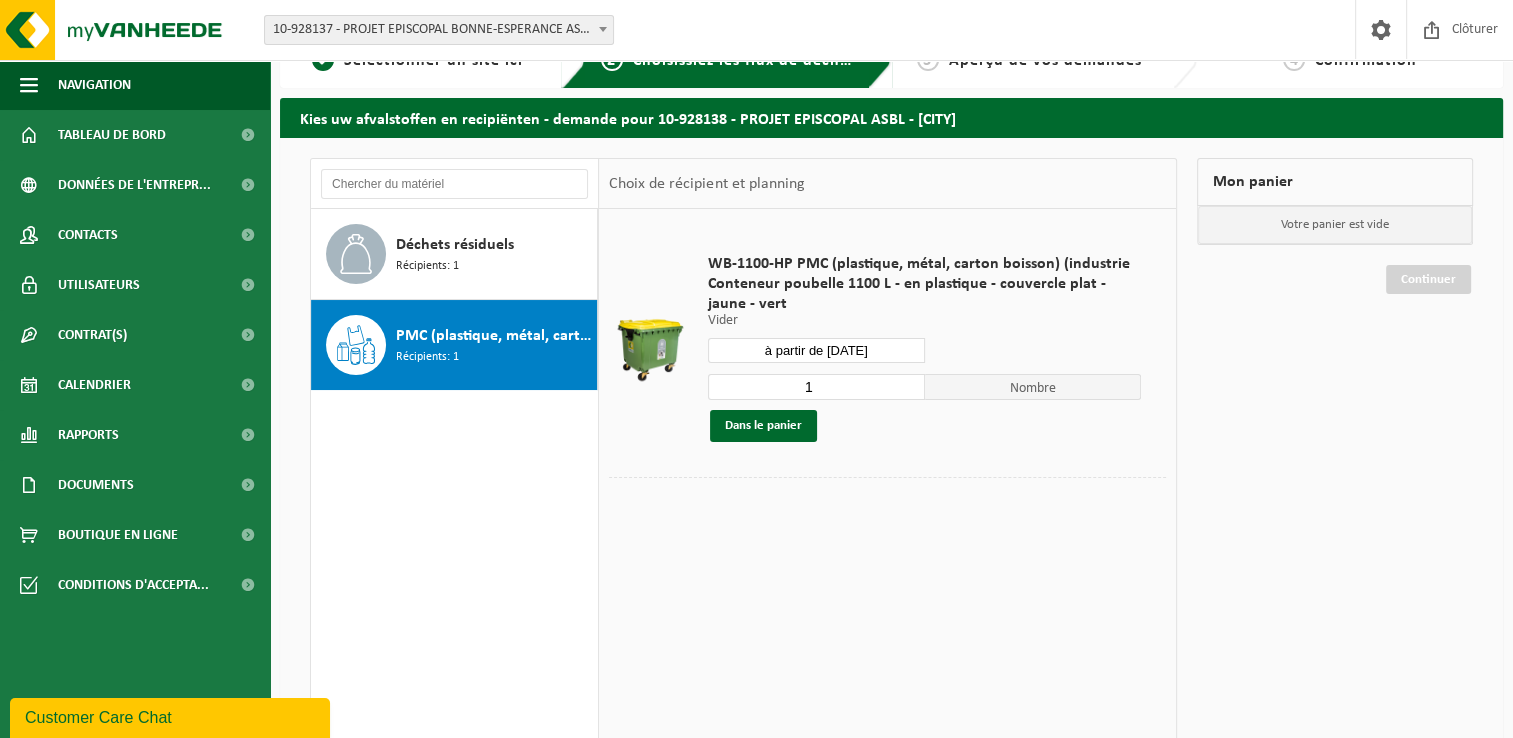 click on "Continuer" at bounding box center (1428, 279) 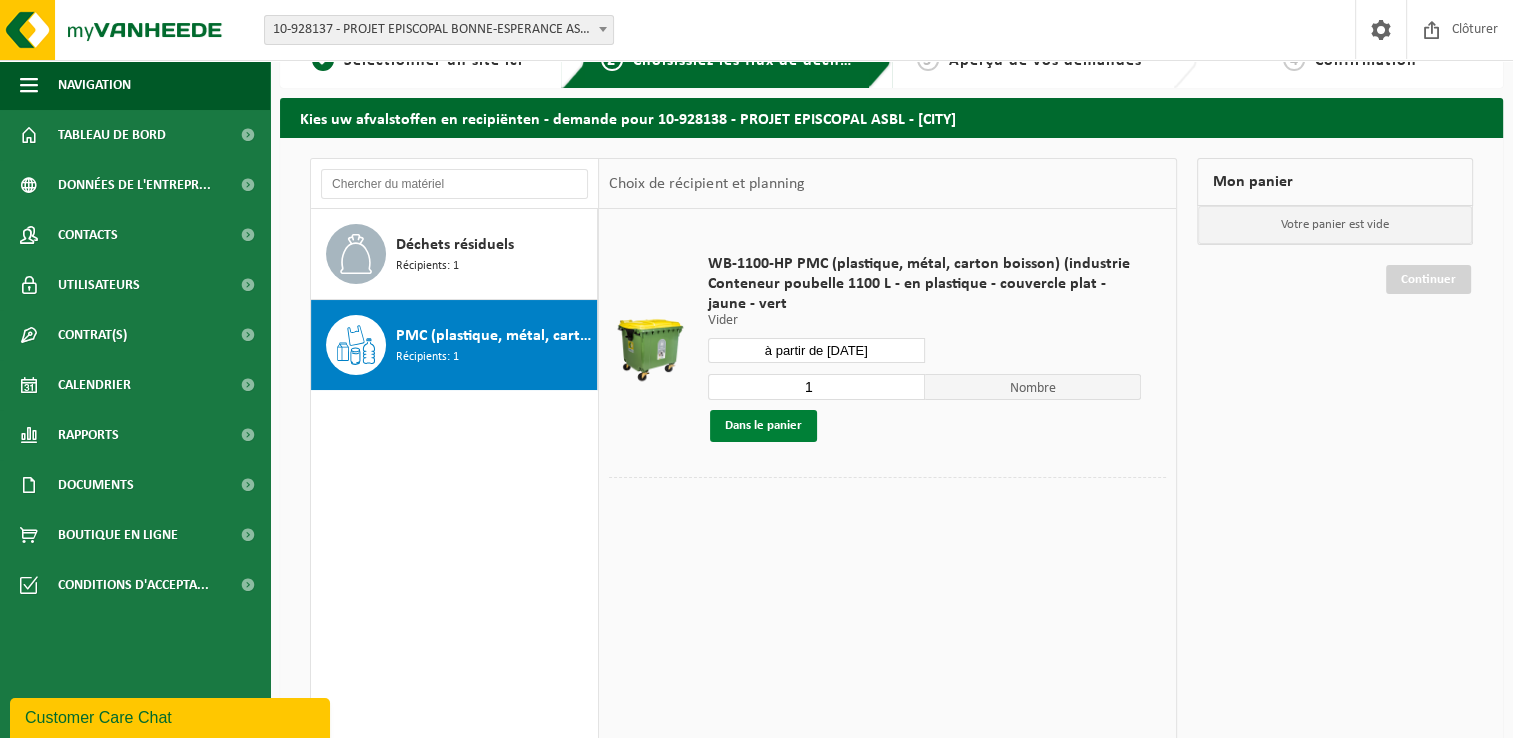 click on "Dans le panier" at bounding box center [763, 426] 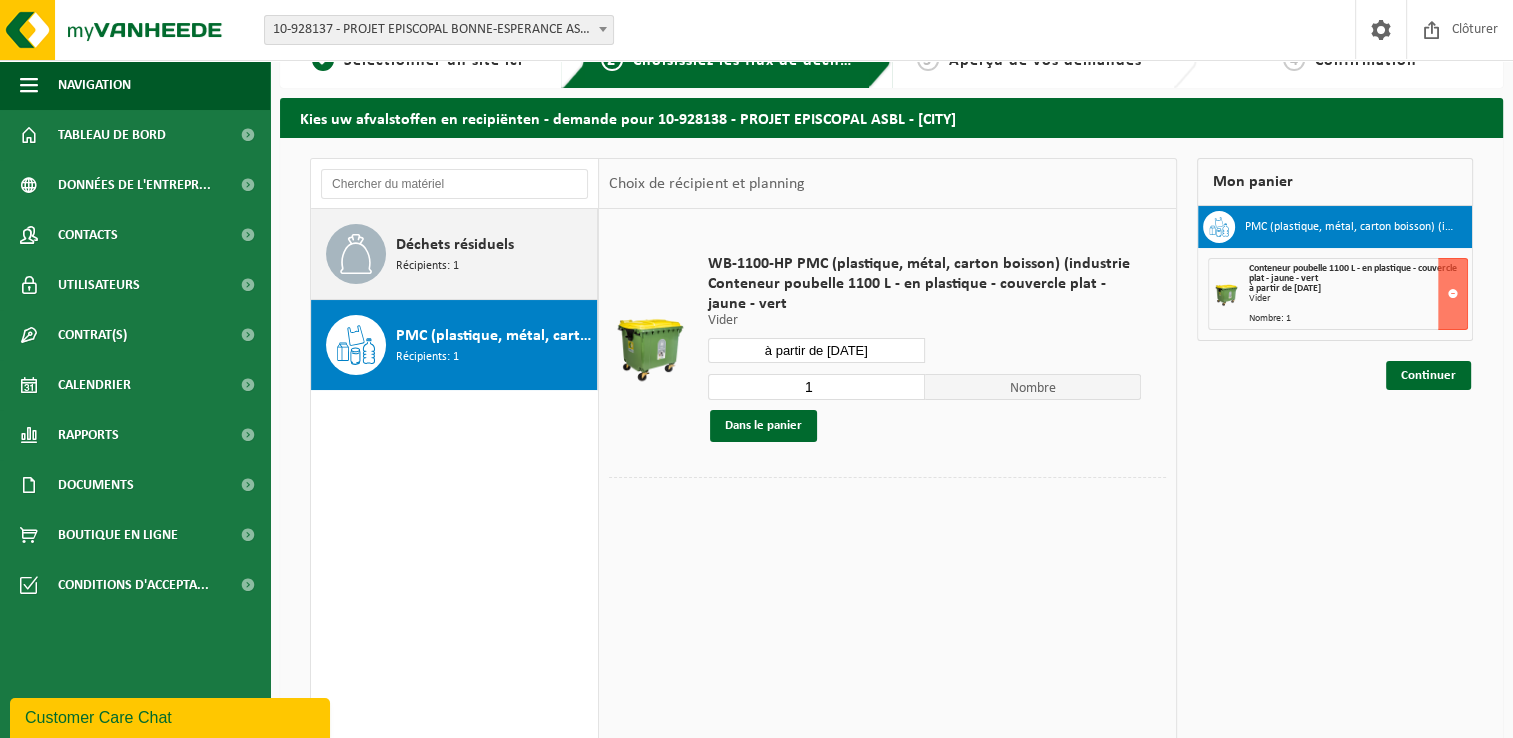 click on "Déchets résiduels" at bounding box center [455, 245] 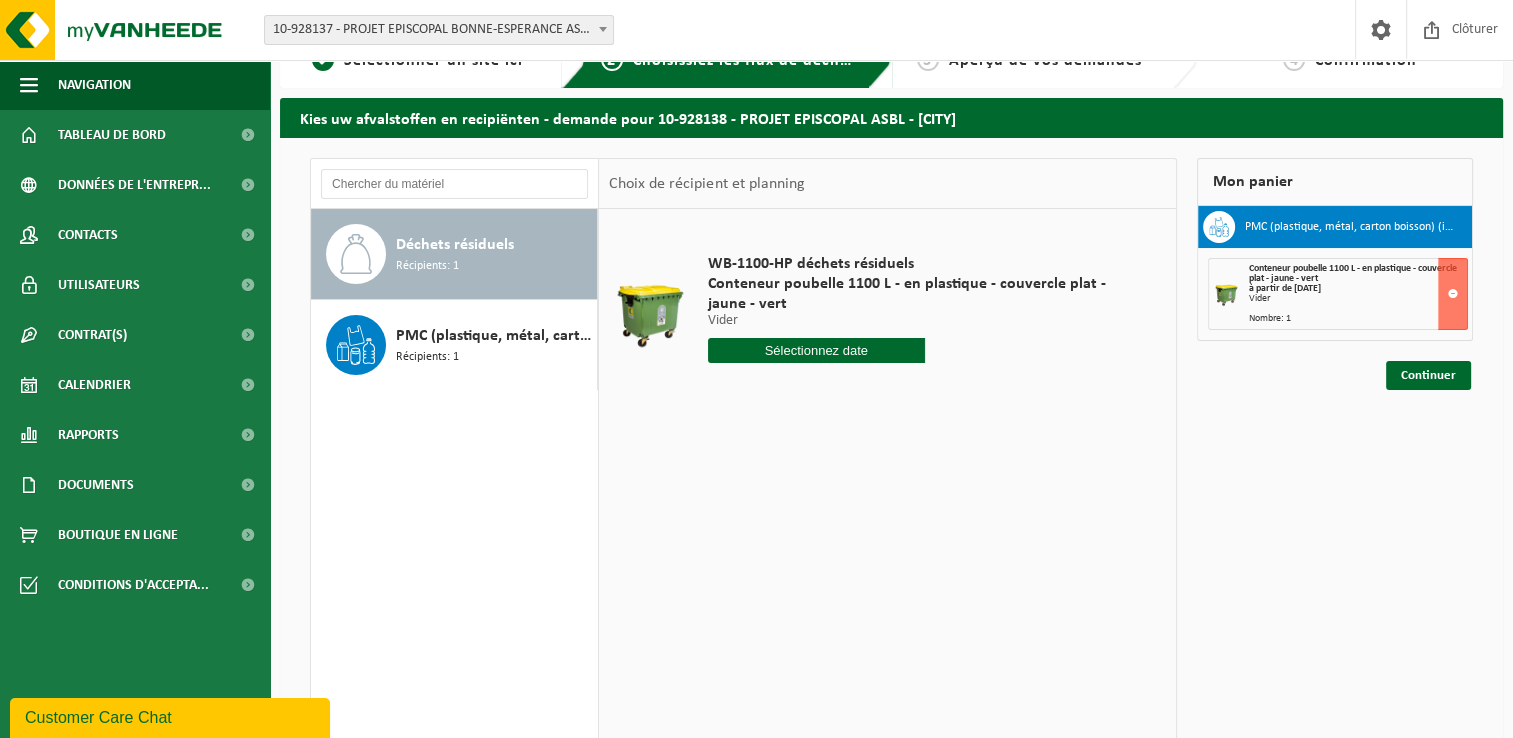 click at bounding box center [816, 350] 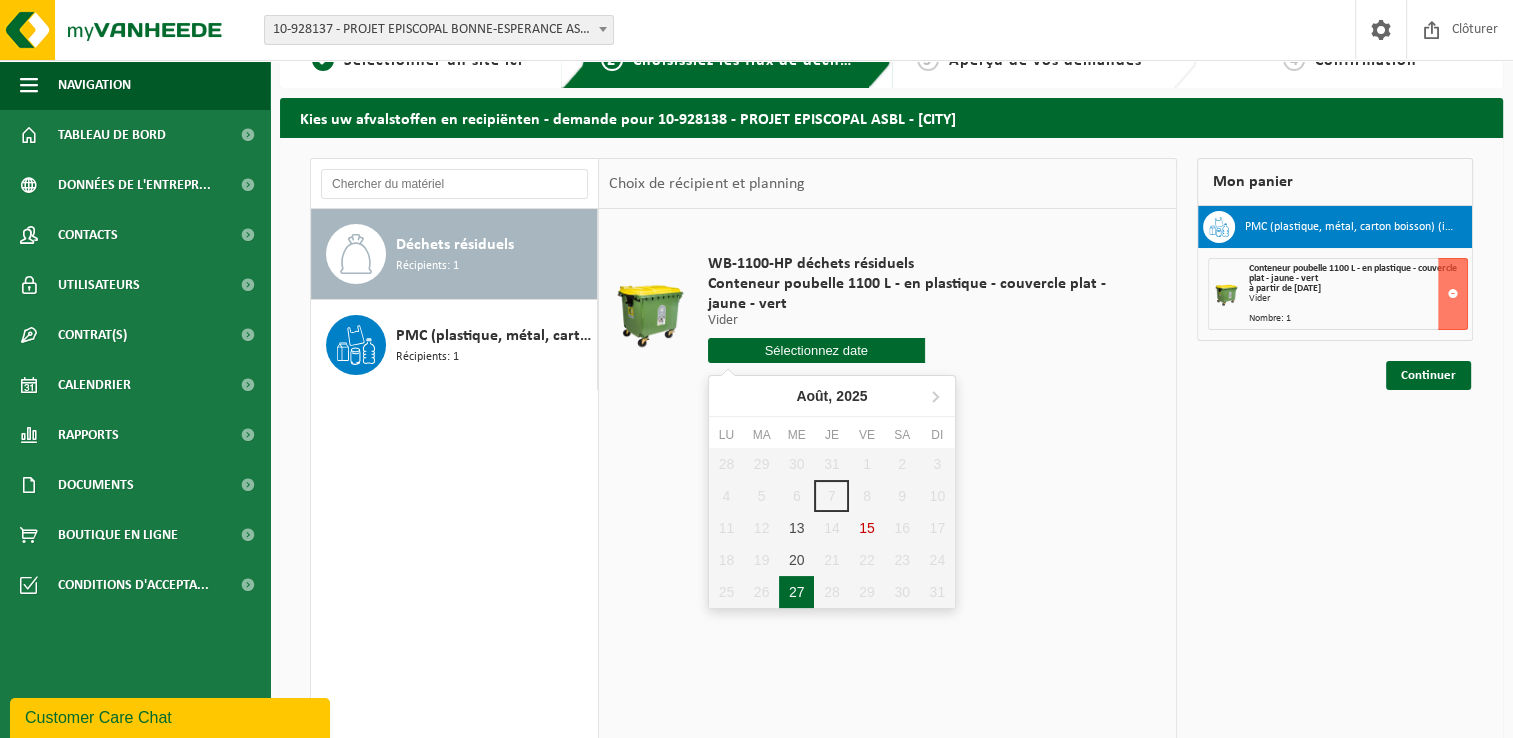click on "27" at bounding box center (796, 592) 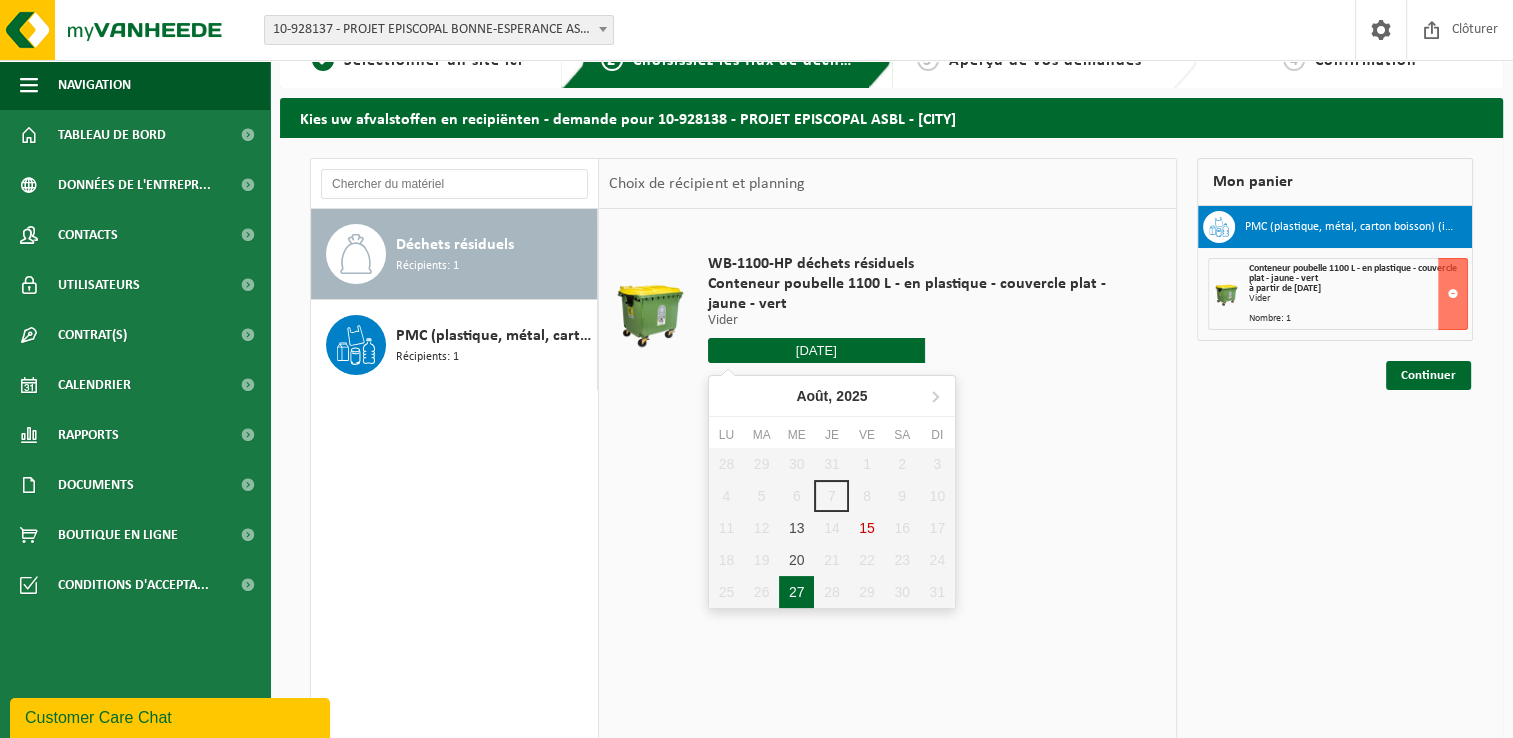 type on "à partir de 2025-08-27" 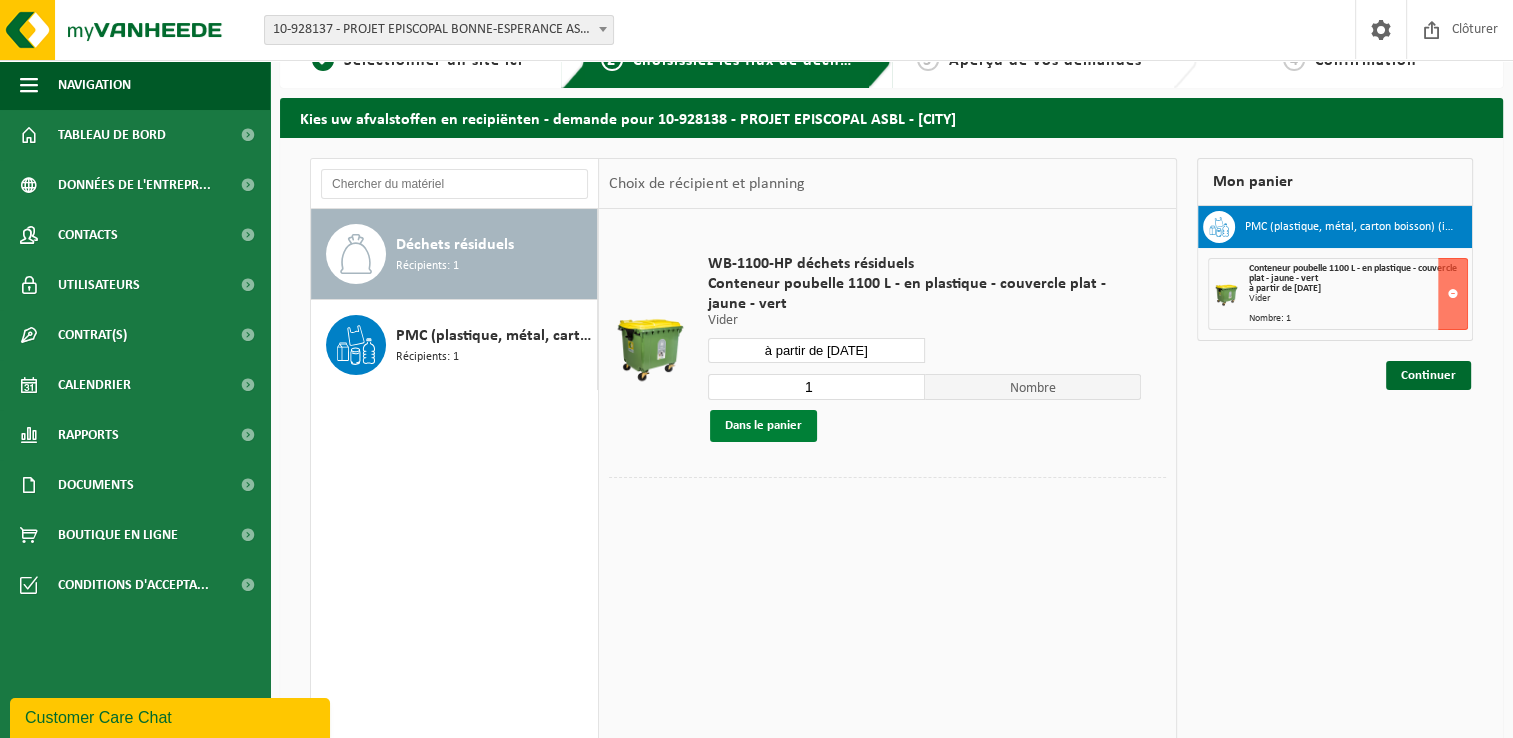 click on "Dans le panier" at bounding box center (763, 426) 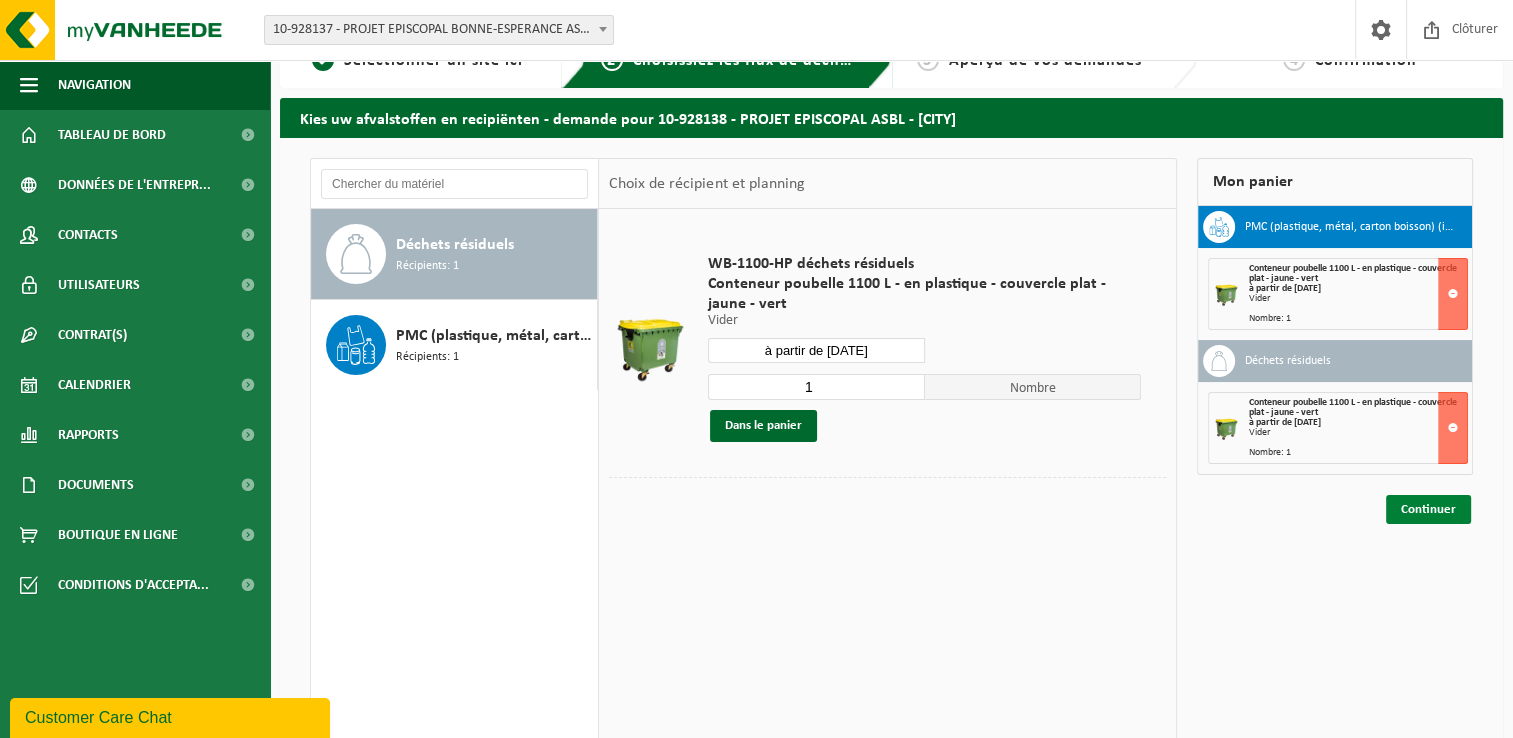 click on "Continuer" at bounding box center (1428, 509) 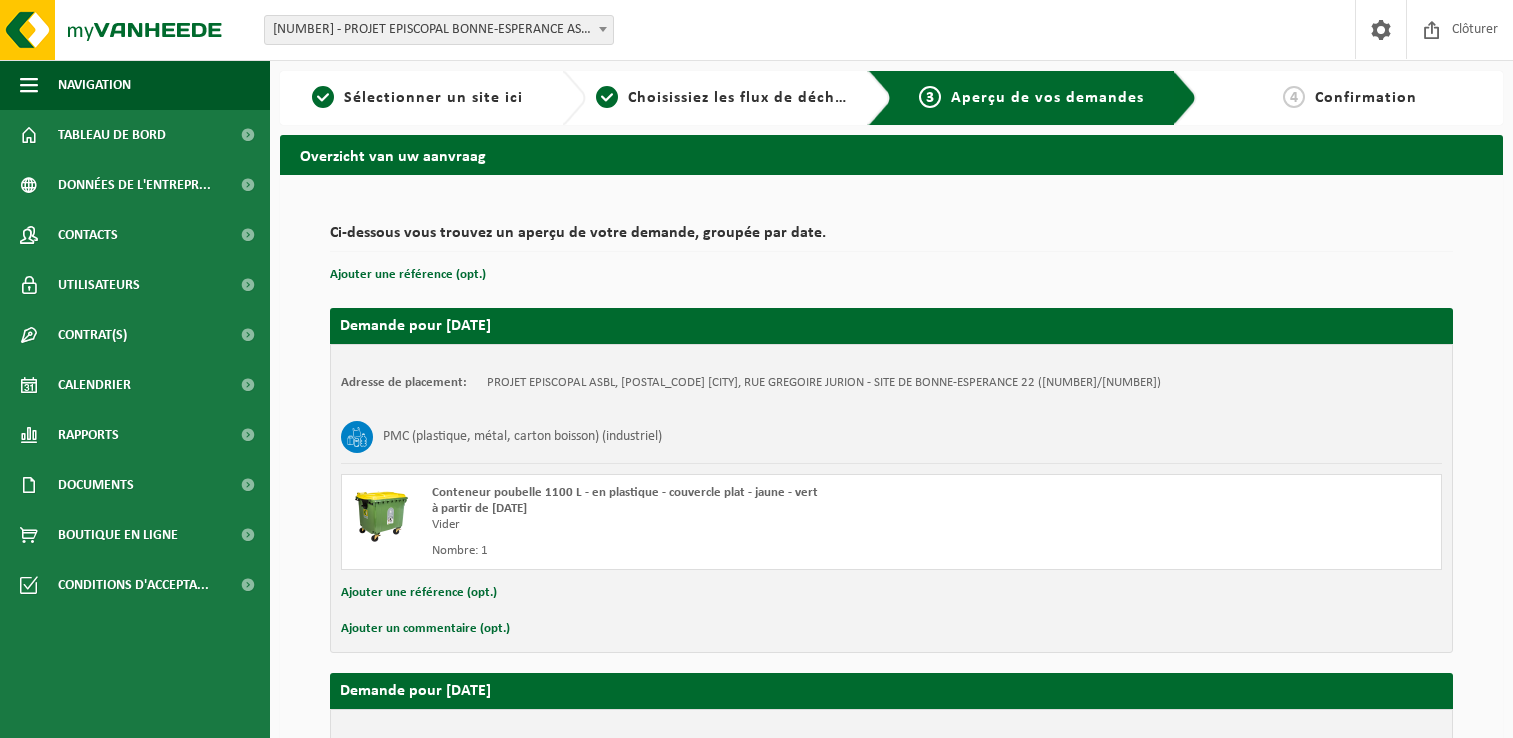 scroll, scrollTop: 0, scrollLeft: 0, axis: both 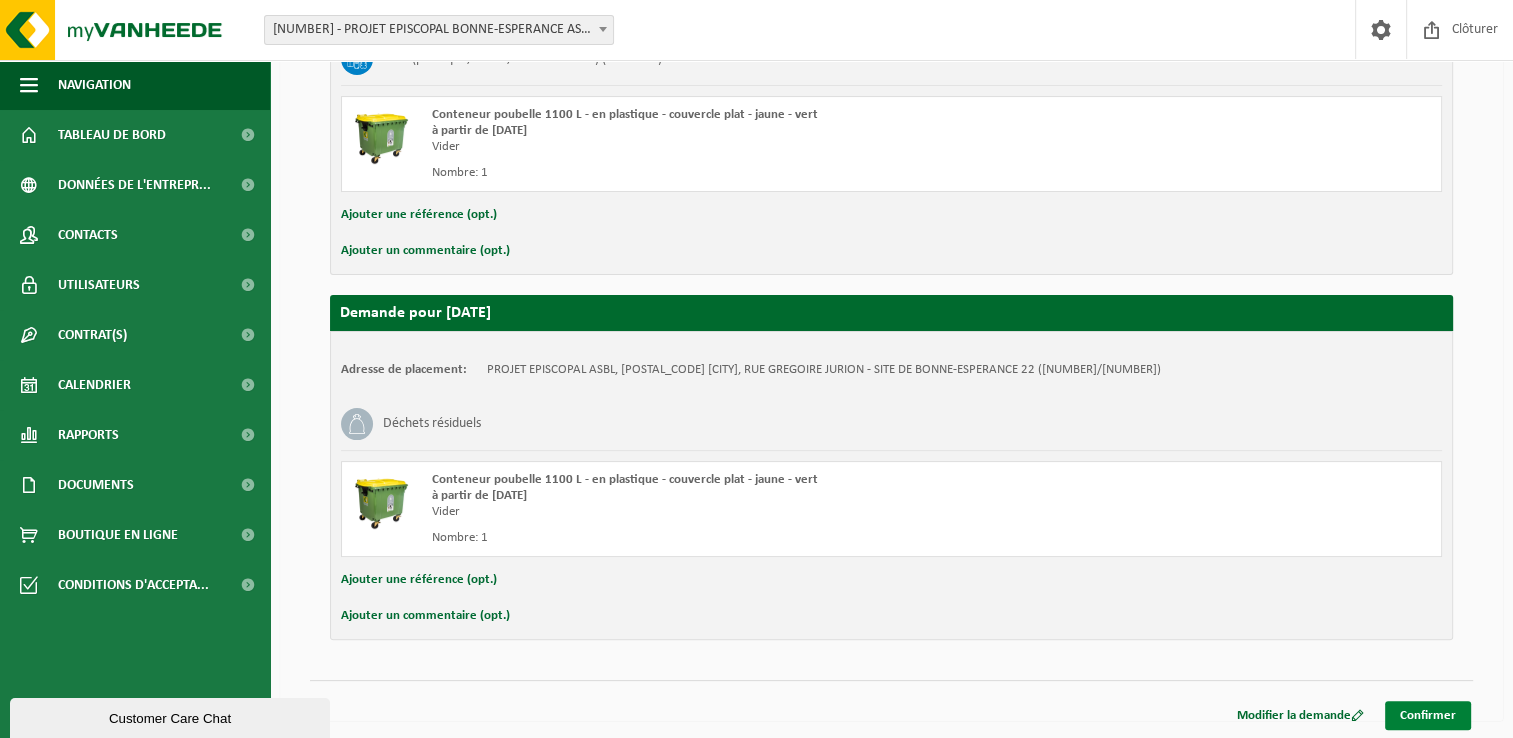 click on "Confirmer" at bounding box center (1428, 715) 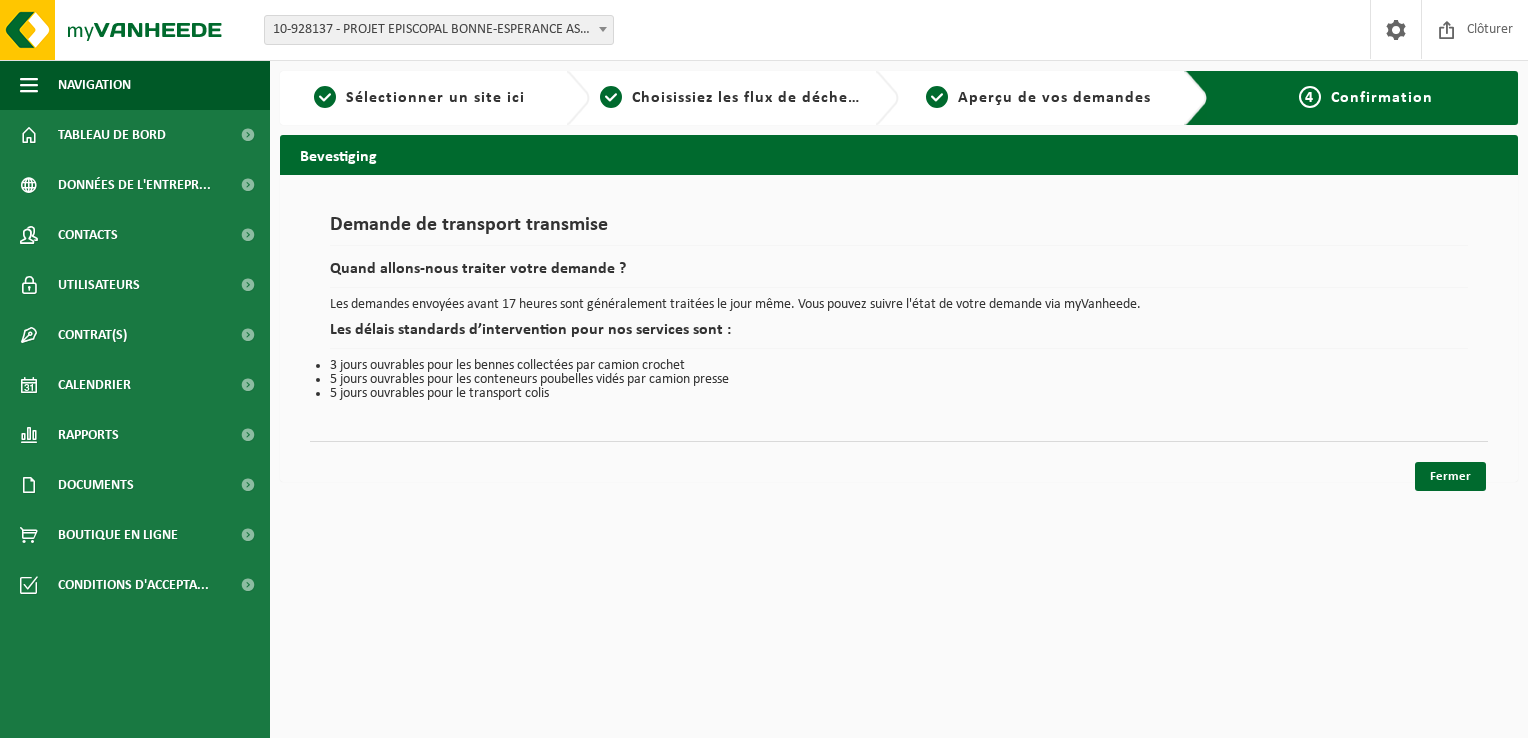 scroll, scrollTop: 0, scrollLeft: 0, axis: both 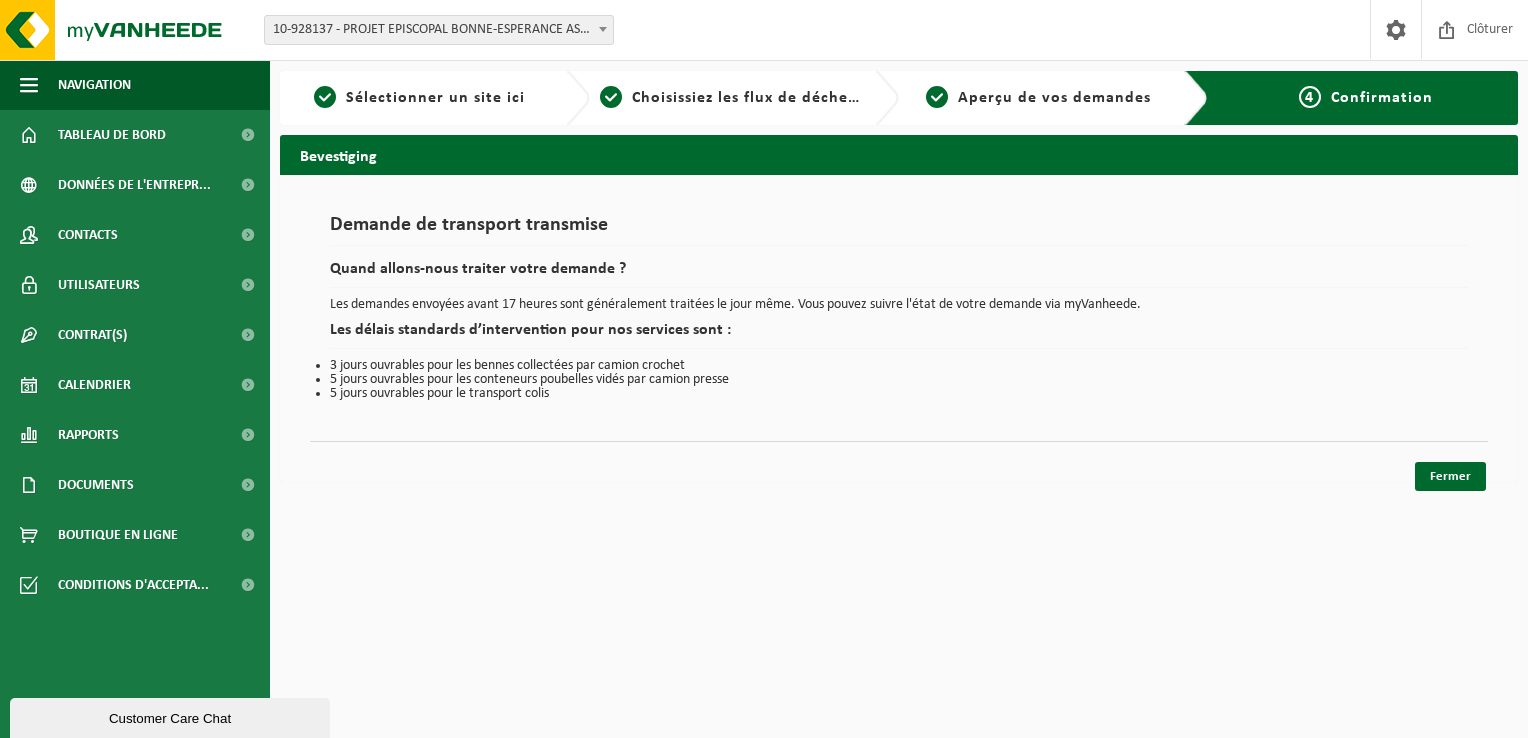 click on "Confirmation" at bounding box center (1382, 98) 